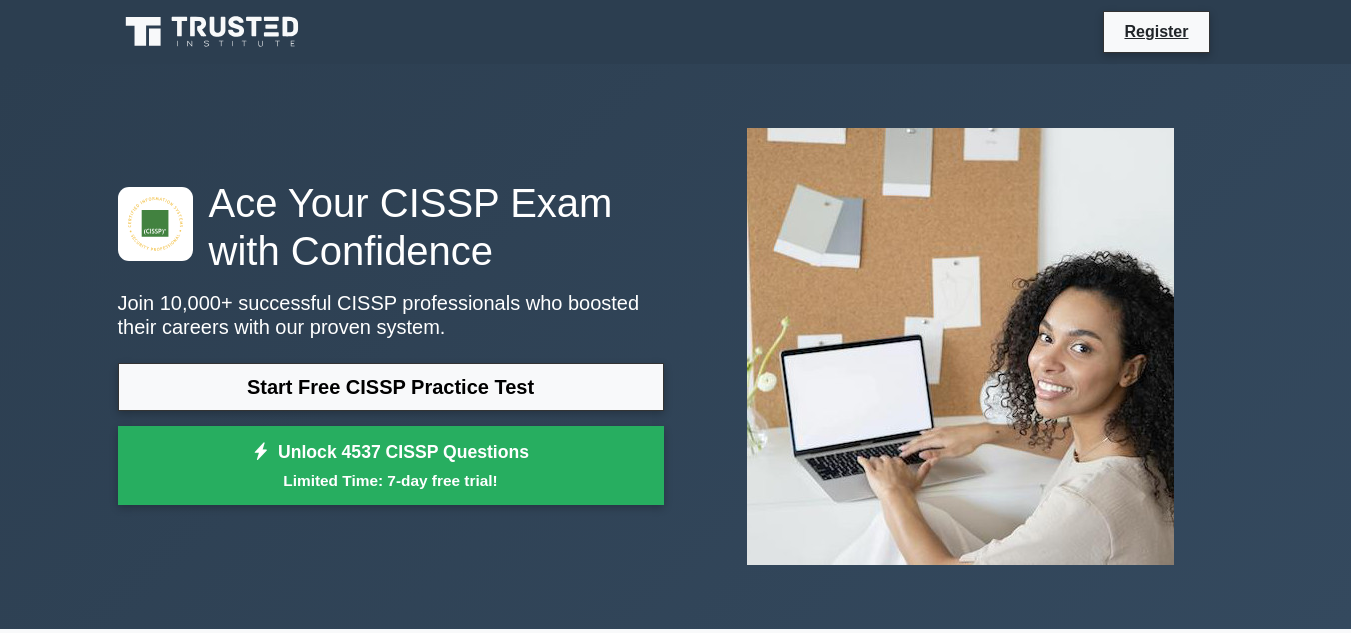 scroll, scrollTop: 0, scrollLeft: 0, axis: both 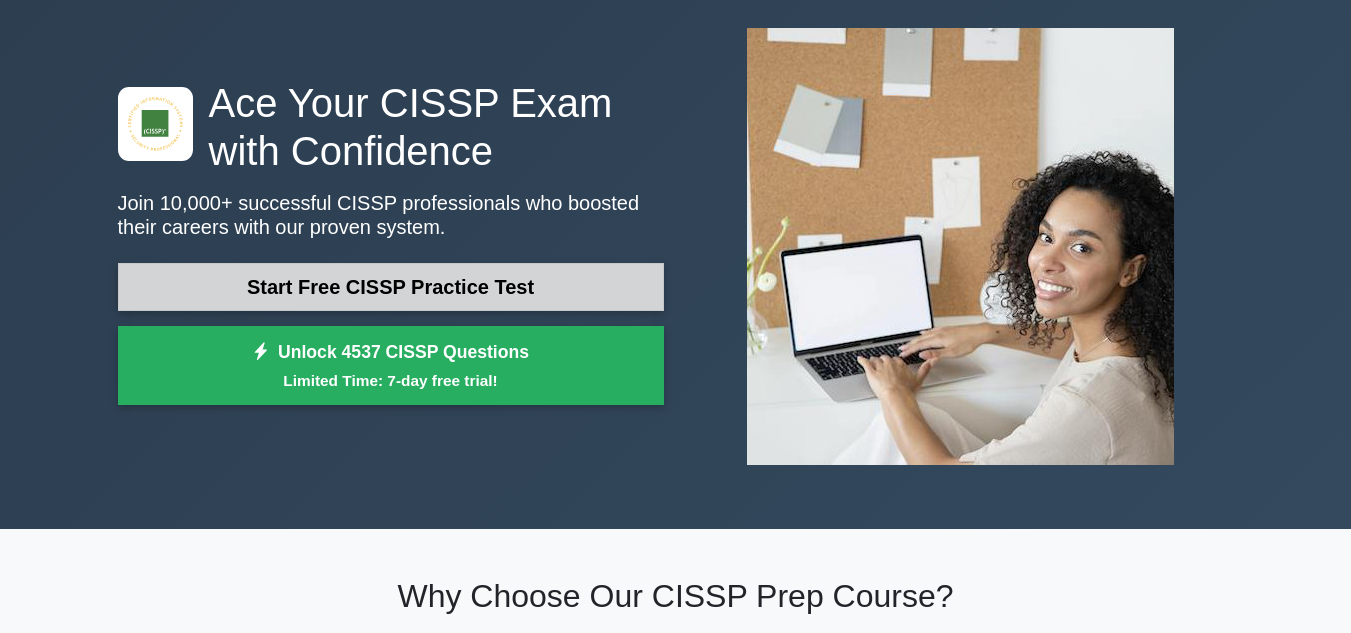 click on "Start Free CISSP Practice Test" at bounding box center (391, 287) 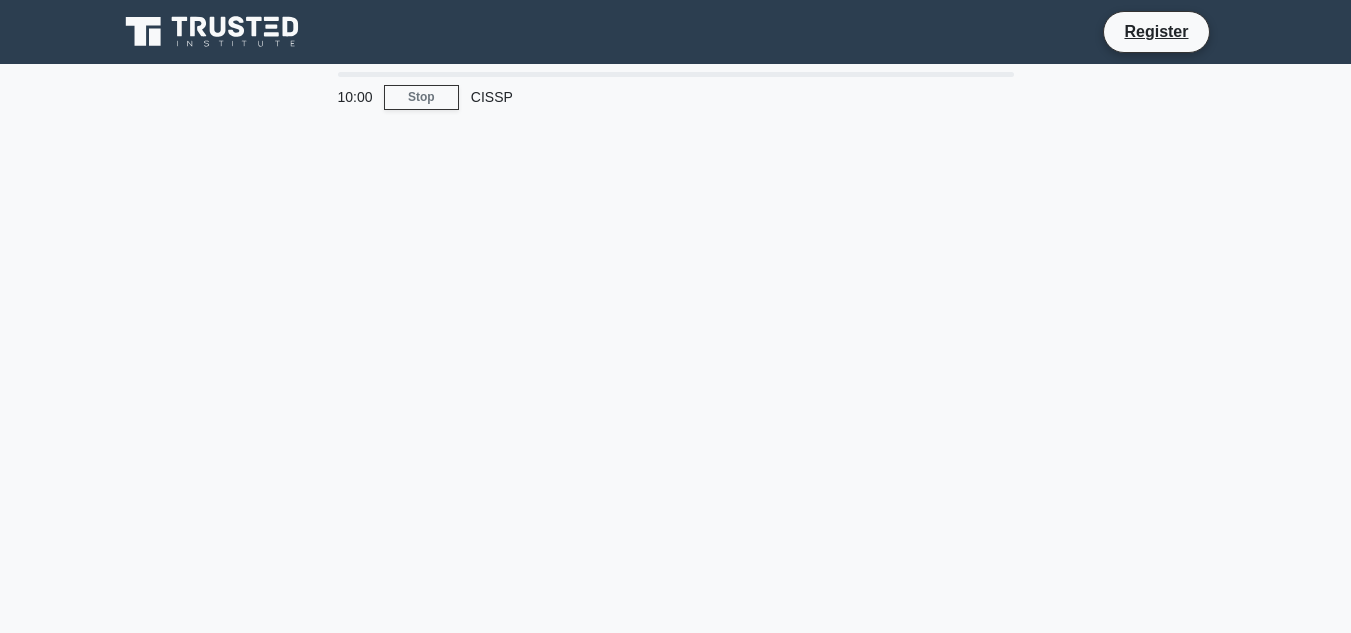 scroll, scrollTop: 0, scrollLeft: 0, axis: both 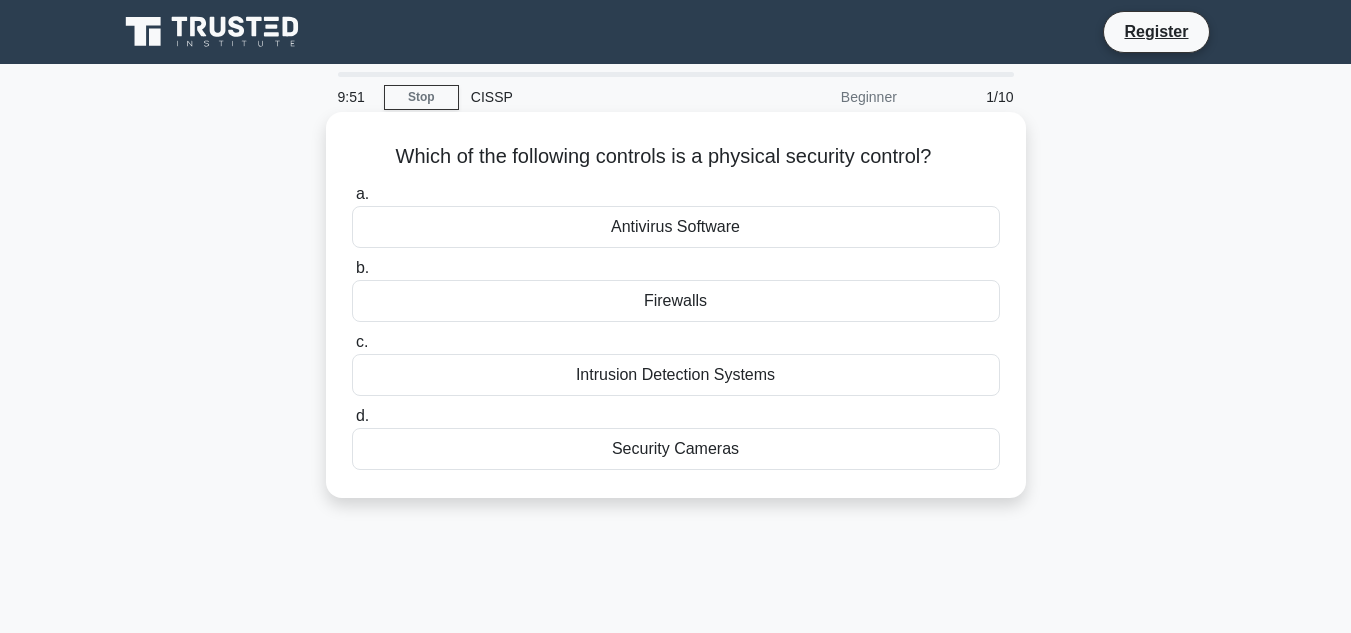 click on "Security Cameras" at bounding box center [676, 449] 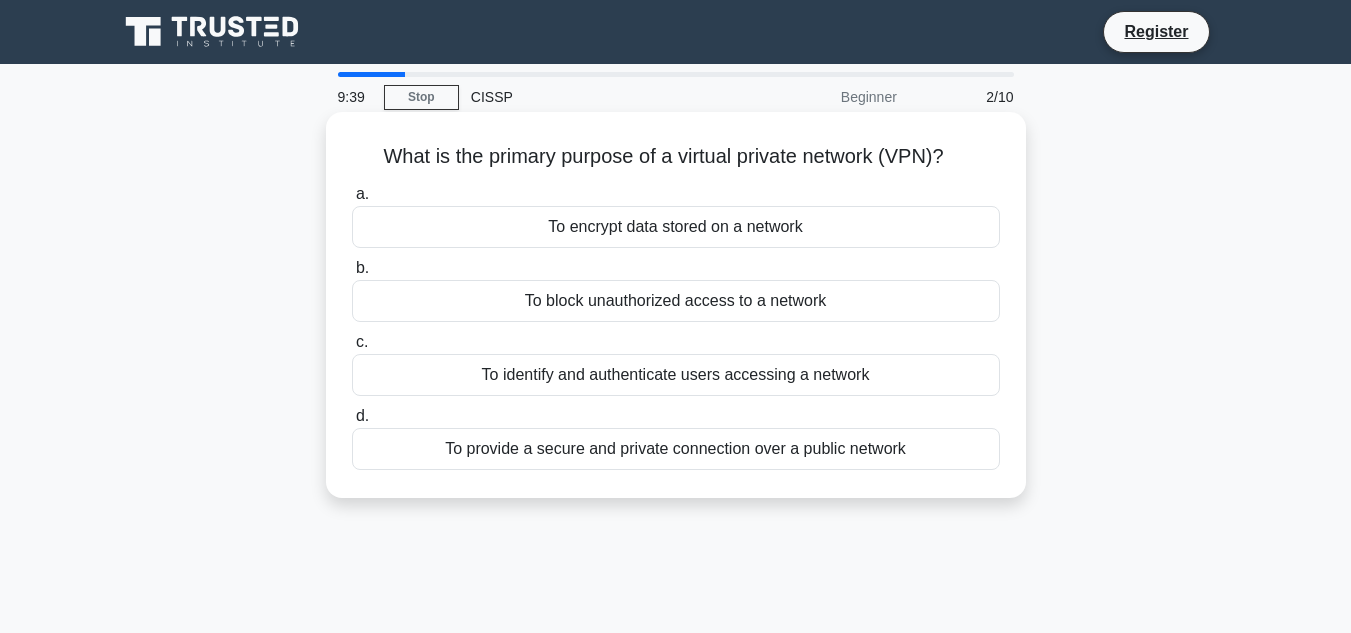 click on "To provide a secure and private connection over a public network" at bounding box center [676, 449] 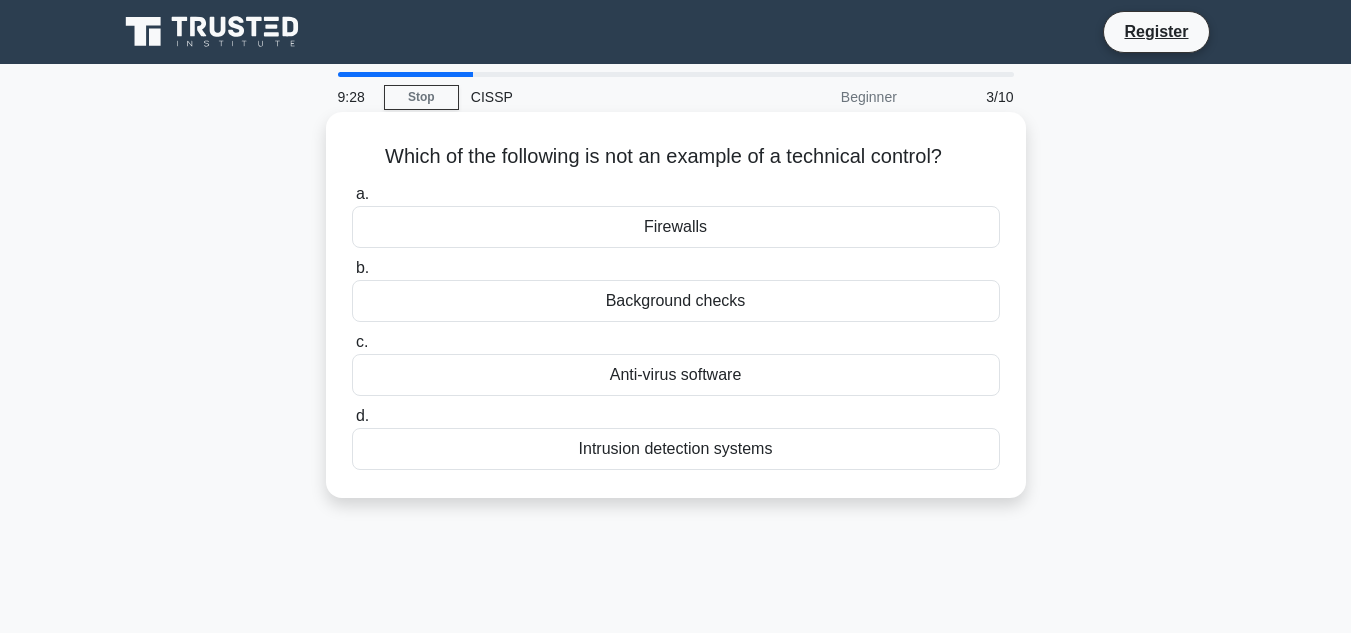 click on "Background checks" at bounding box center [676, 301] 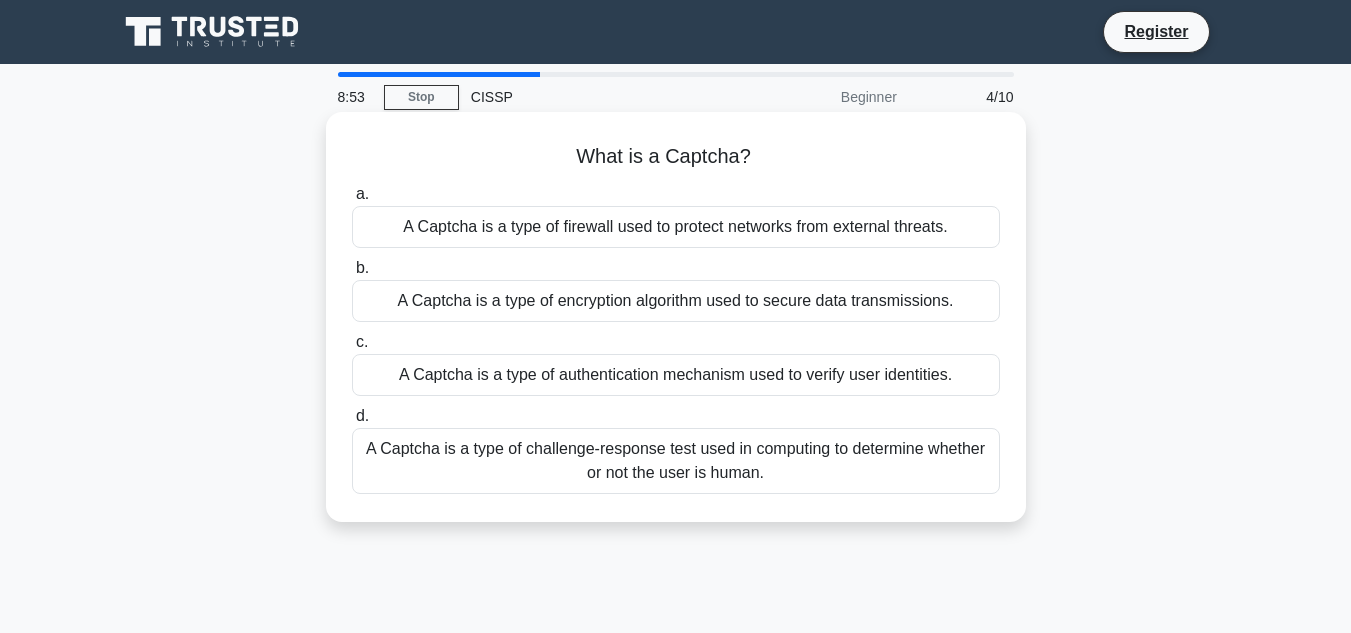 click on "A Captcha is a type of challenge-response test used in computing to determine whether or not the user is human." at bounding box center [676, 461] 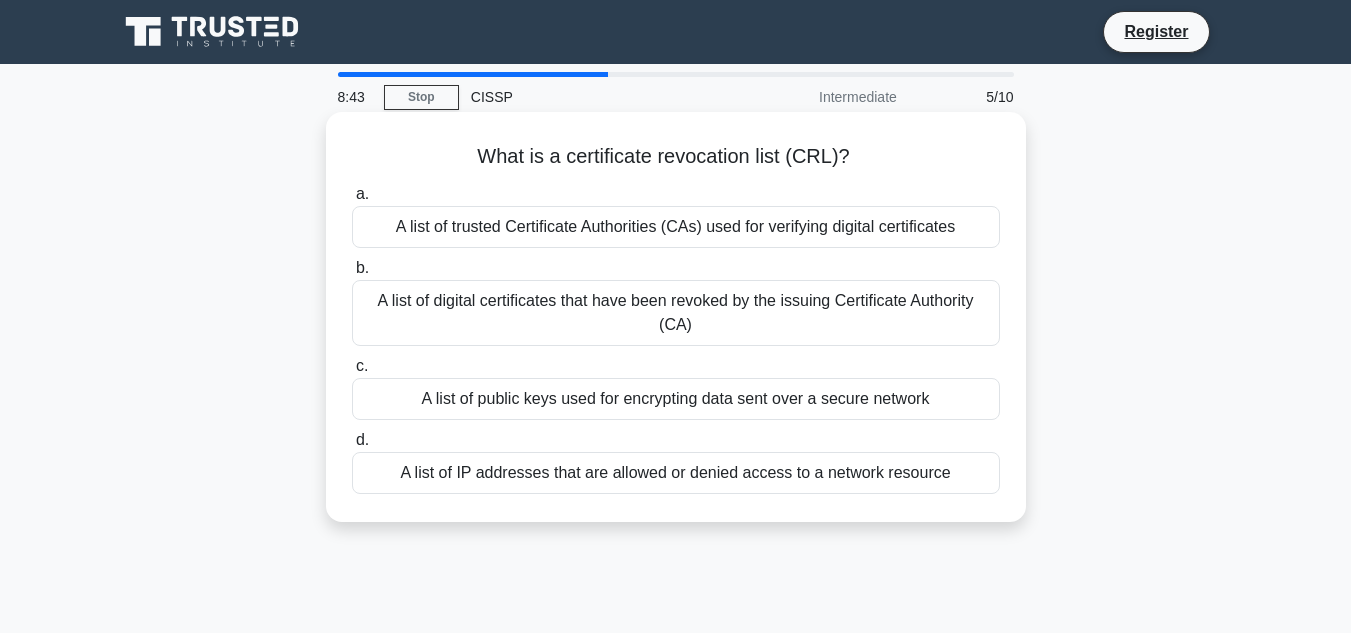 click on "A list of digital certificates that have been revoked by the issuing Certificate Authority (CA)" at bounding box center [676, 313] 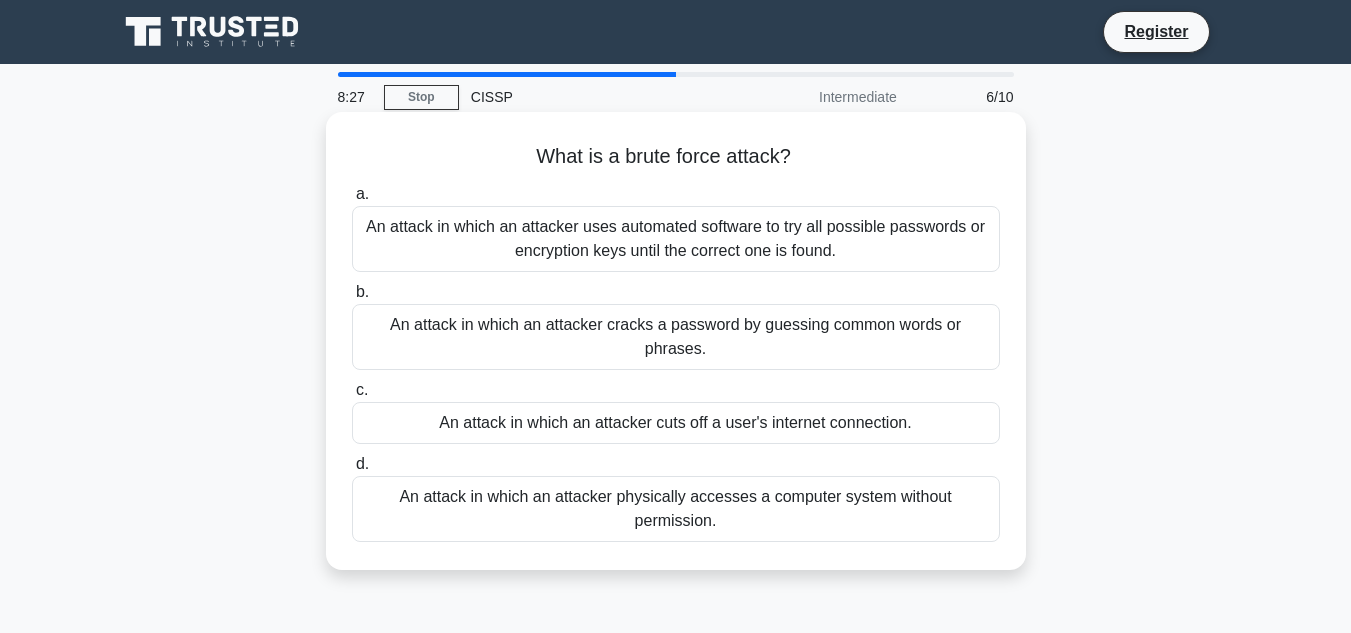 click on "An attack in which an attacker cracks a password by guessing common words or phrases." at bounding box center (676, 337) 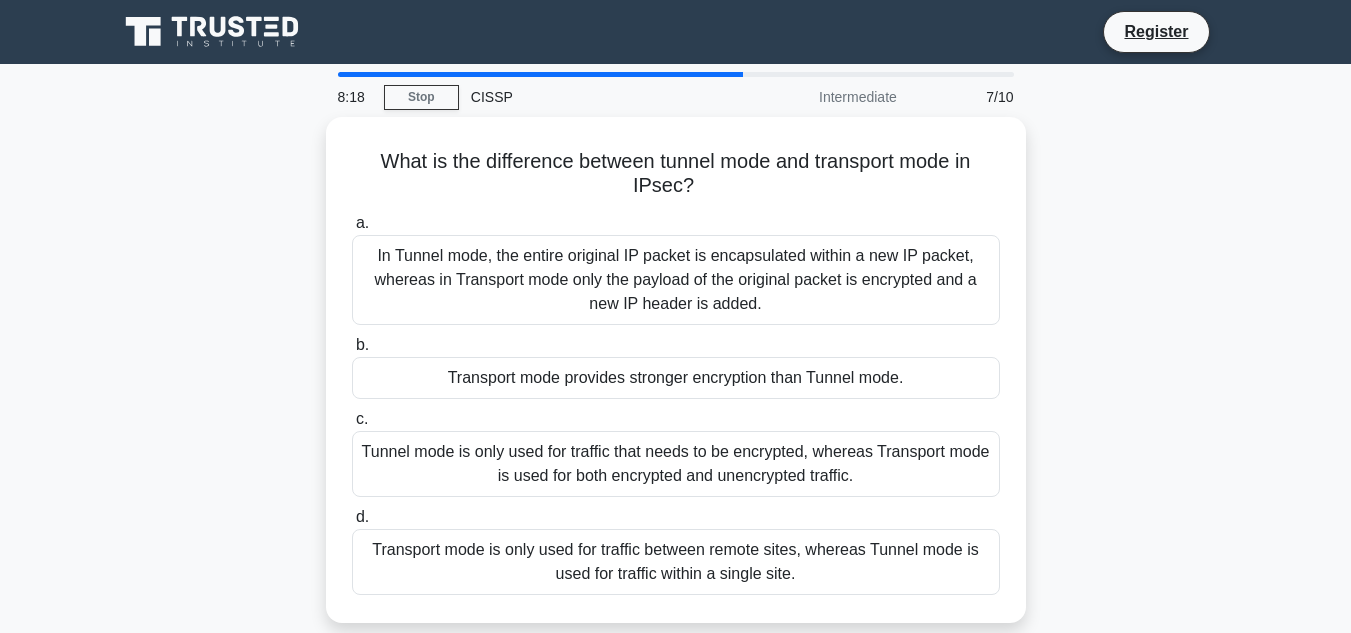 click on "a.
In Tunnel mode, the entire original IP packet is encapsulated within a new IP packet, whereas in Transport mode only the payload of the original packet is encrypted and a new IP header is added.
b.
c." at bounding box center (676, 403) 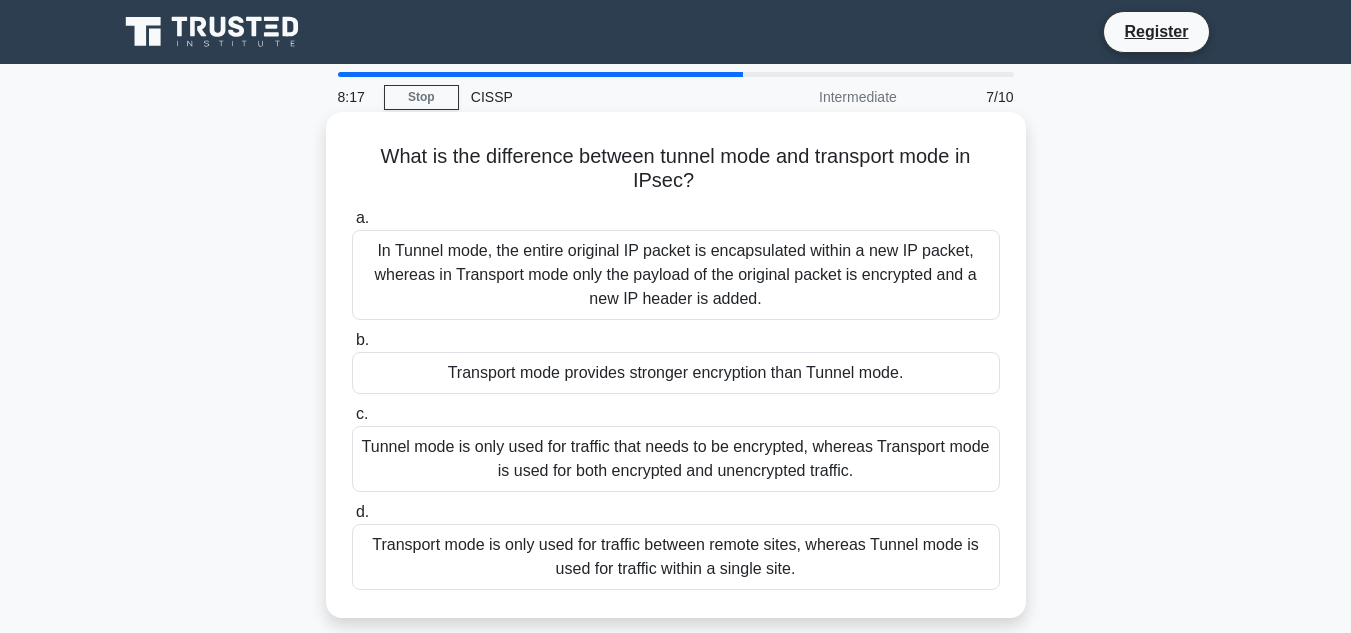 click on "In Tunnel mode, the entire original IP packet is encapsulated within a new IP packet, whereas in Transport mode only the payload of the original packet is encrypted and a new IP header is added." at bounding box center [676, 275] 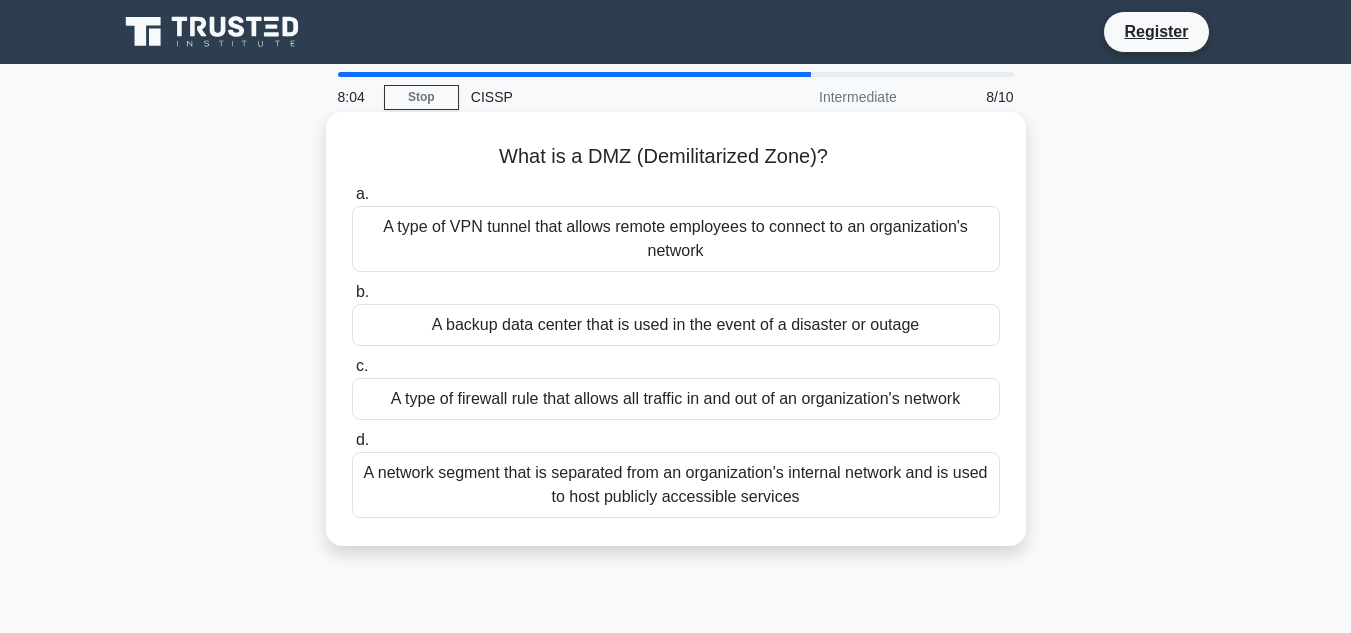 click on "A network segment that is separated from an organization's internal network and is used to host publicly accessible services" at bounding box center [676, 485] 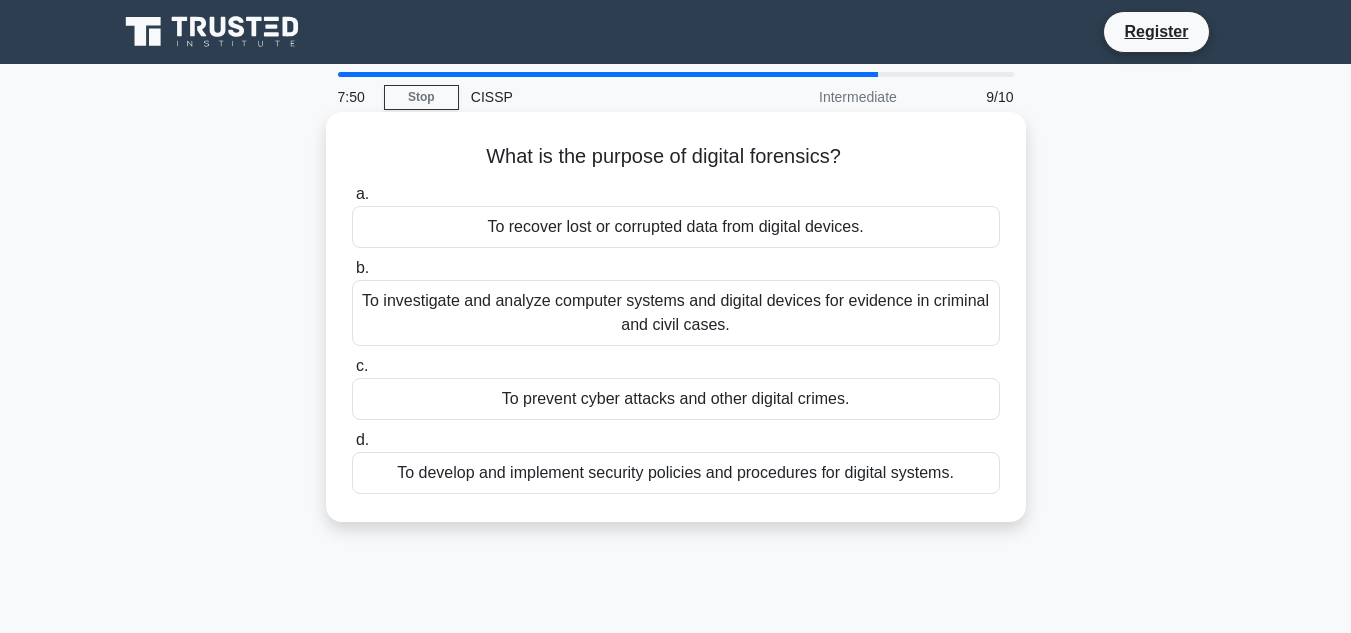click on "To recover lost or corrupted data from digital devices." at bounding box center (676, 227) 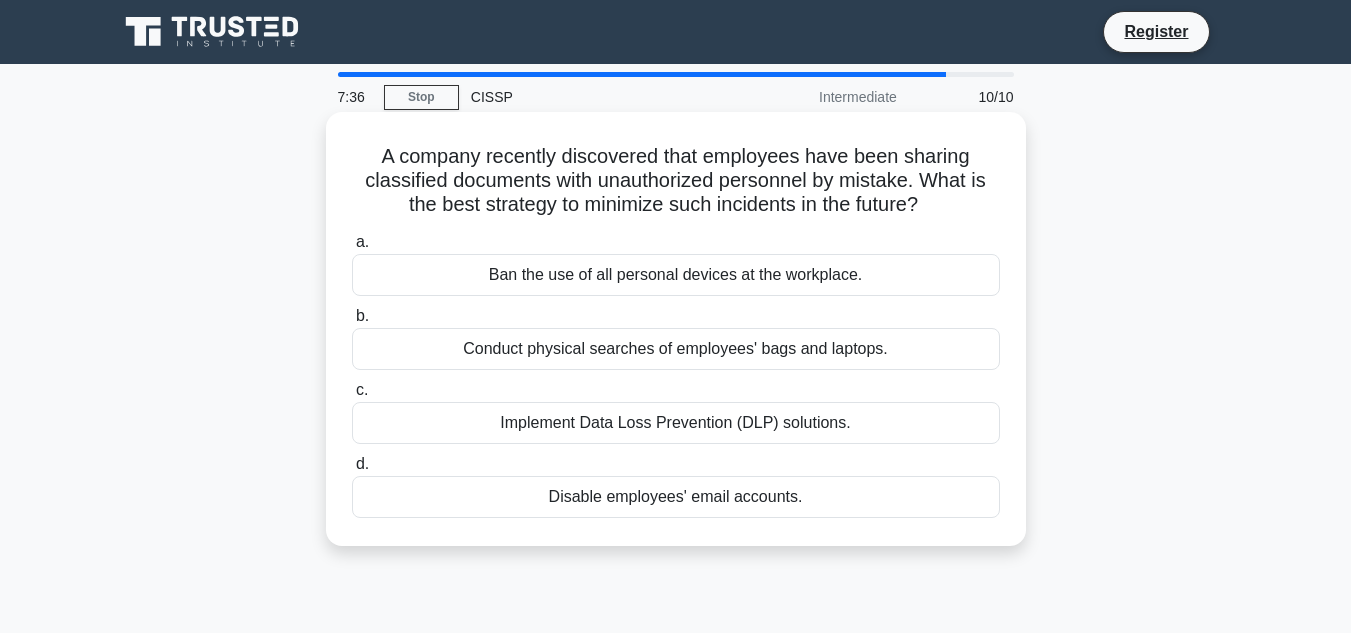 click on "Implement Data Loss Prevention (DLP) solutions." at bounding box center [676, 423] 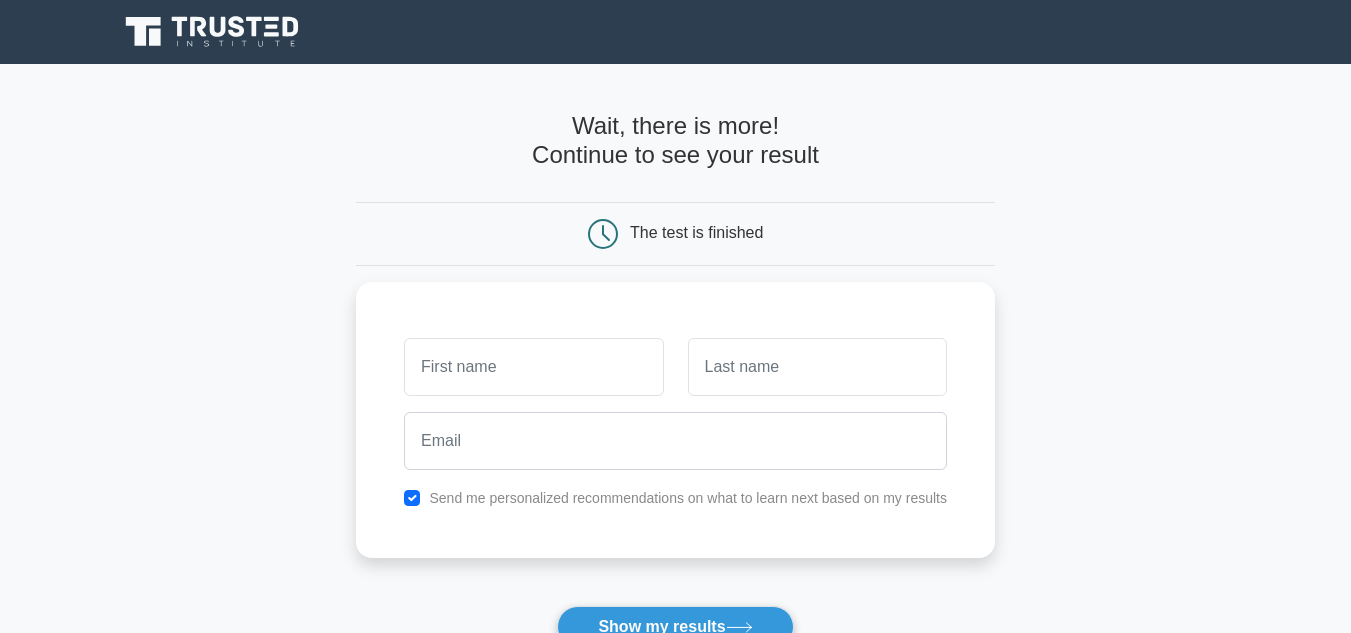 scroll, scrollTop: 0, scrollLeft: 0, axis: both 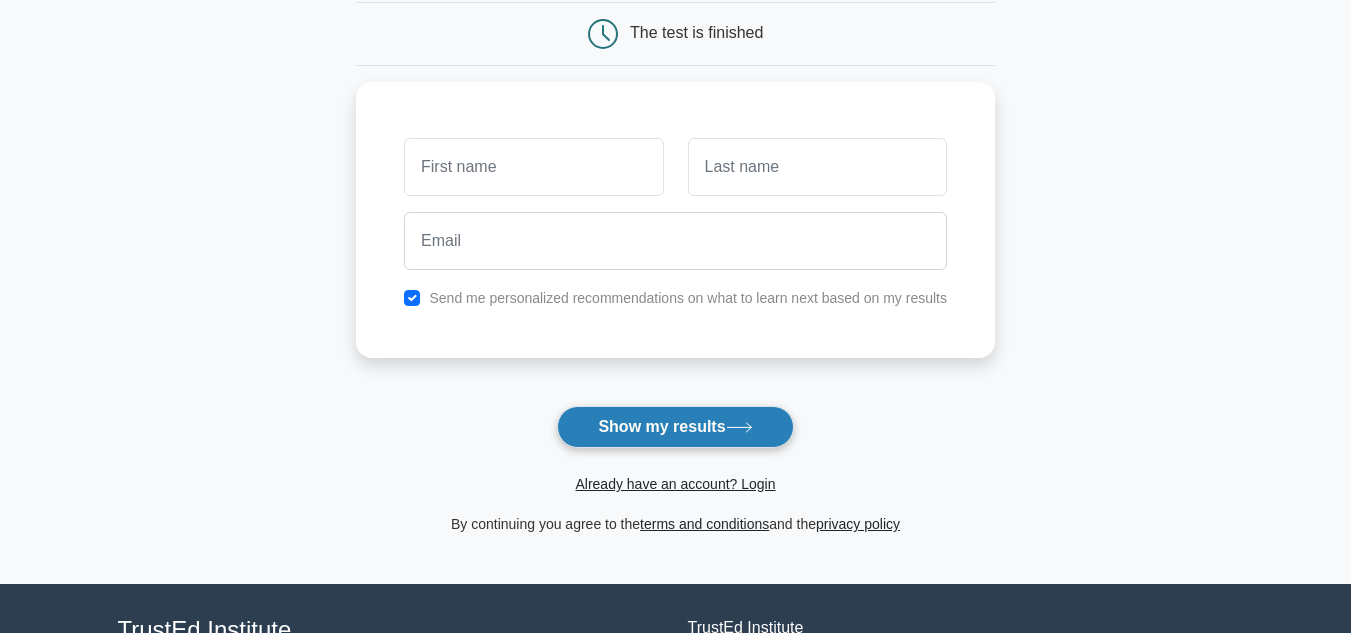 click on "Show my results" at bounding box center [675, 427] 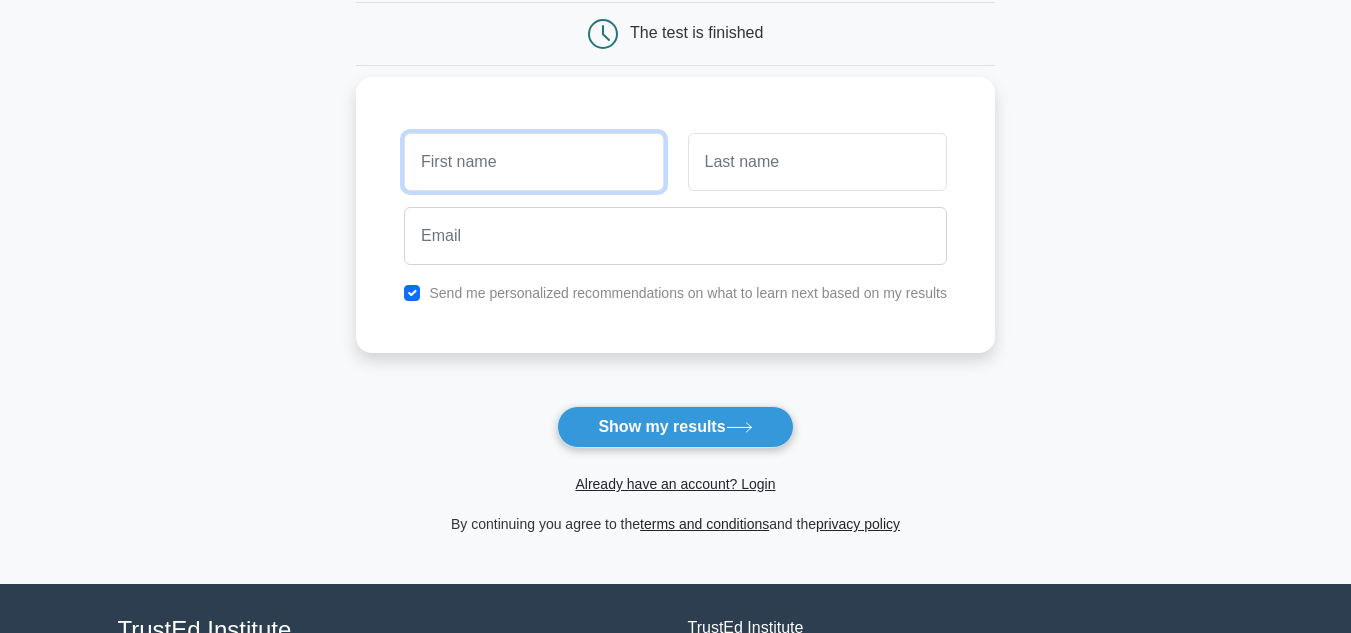 click at bounding box center (533, 162) 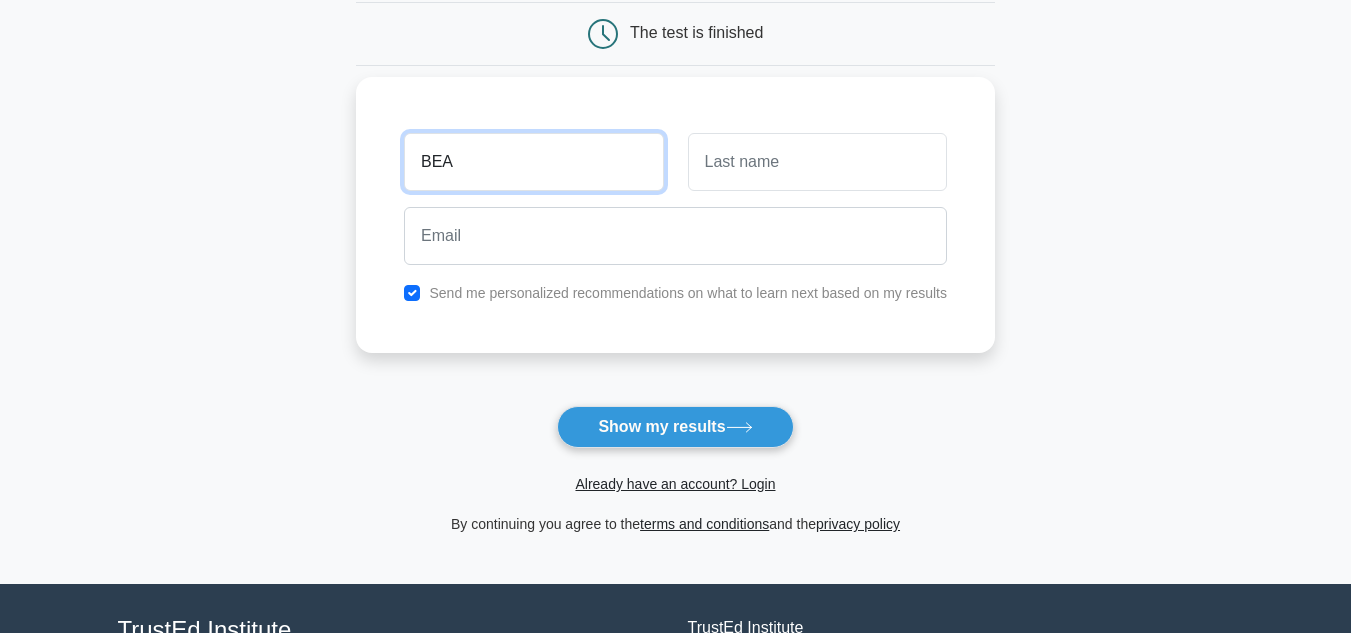 type on "BEA" 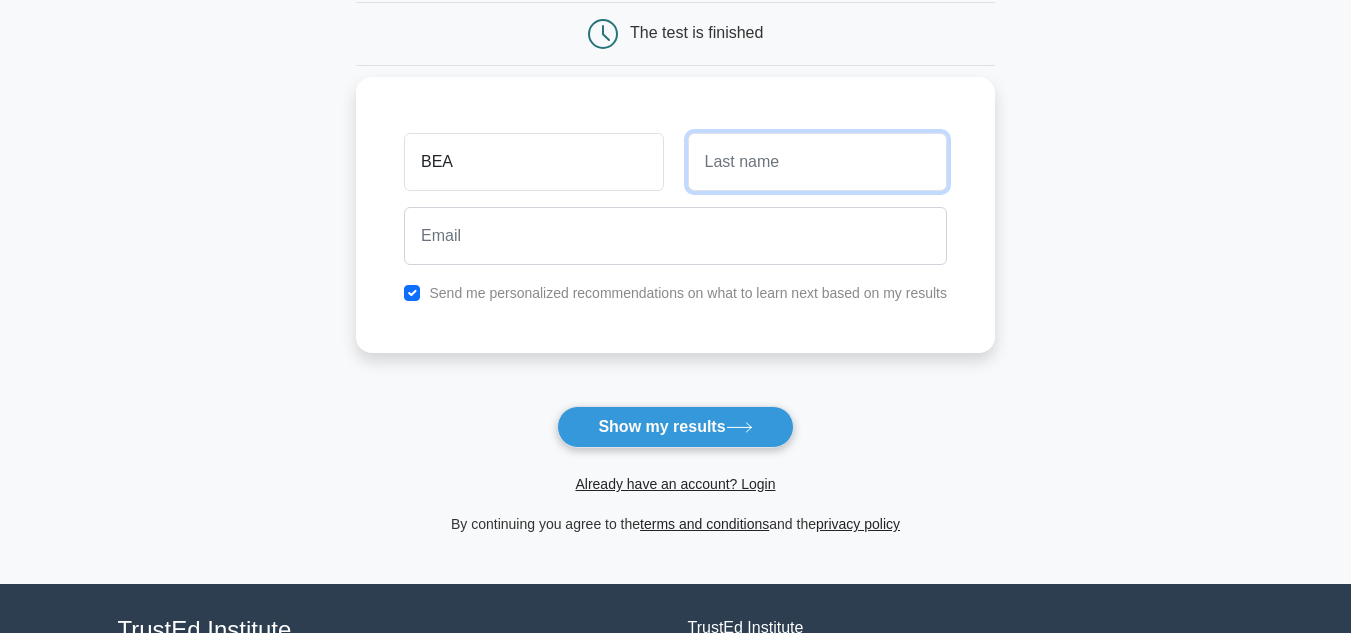click at bounding box center [817, 162] 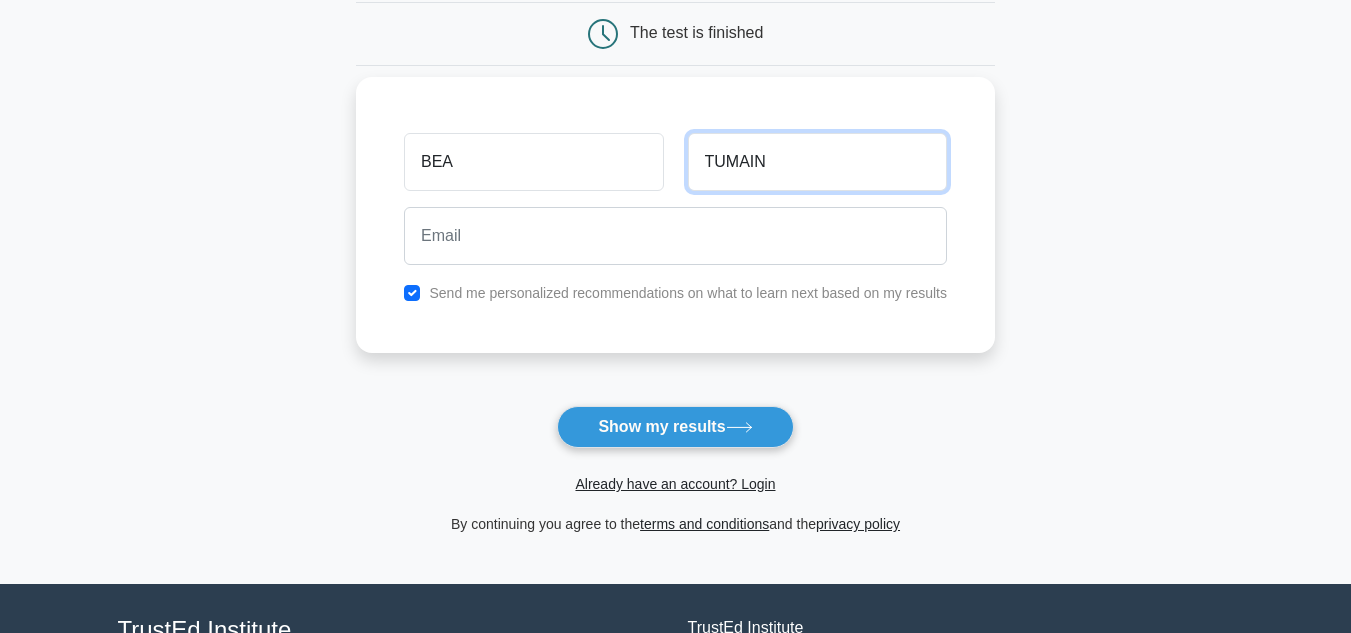 type on "TUMAIN" 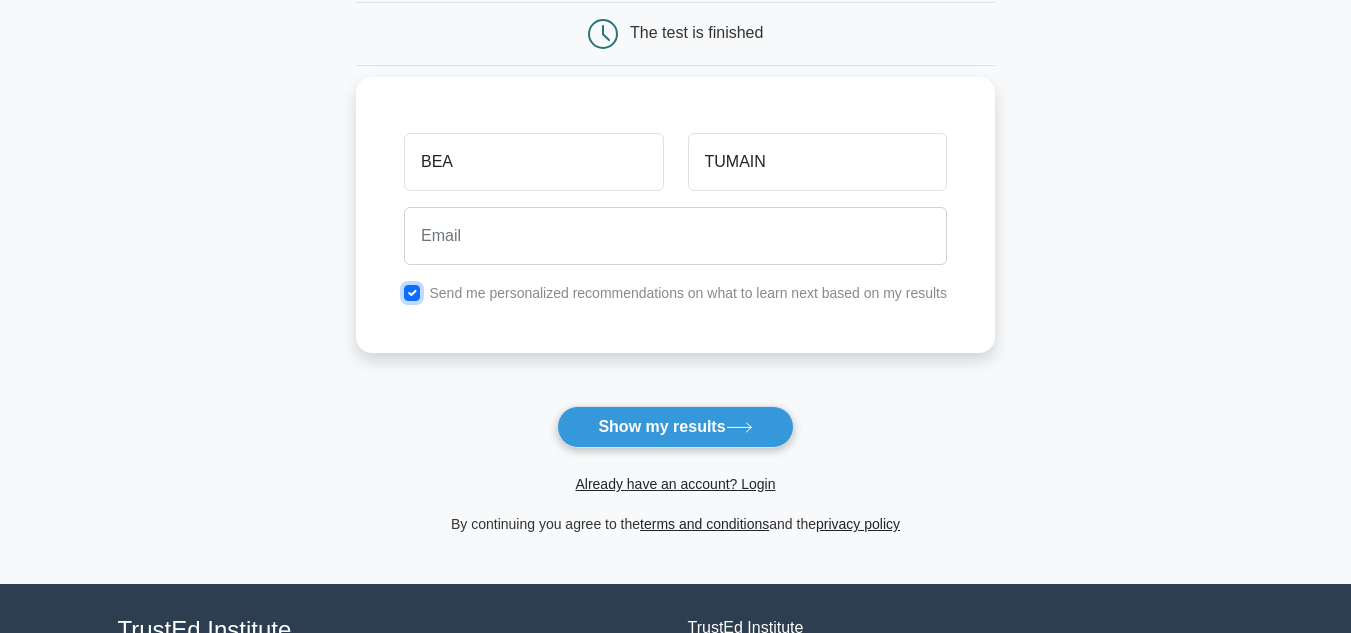 click at bounding box center (412, 293) 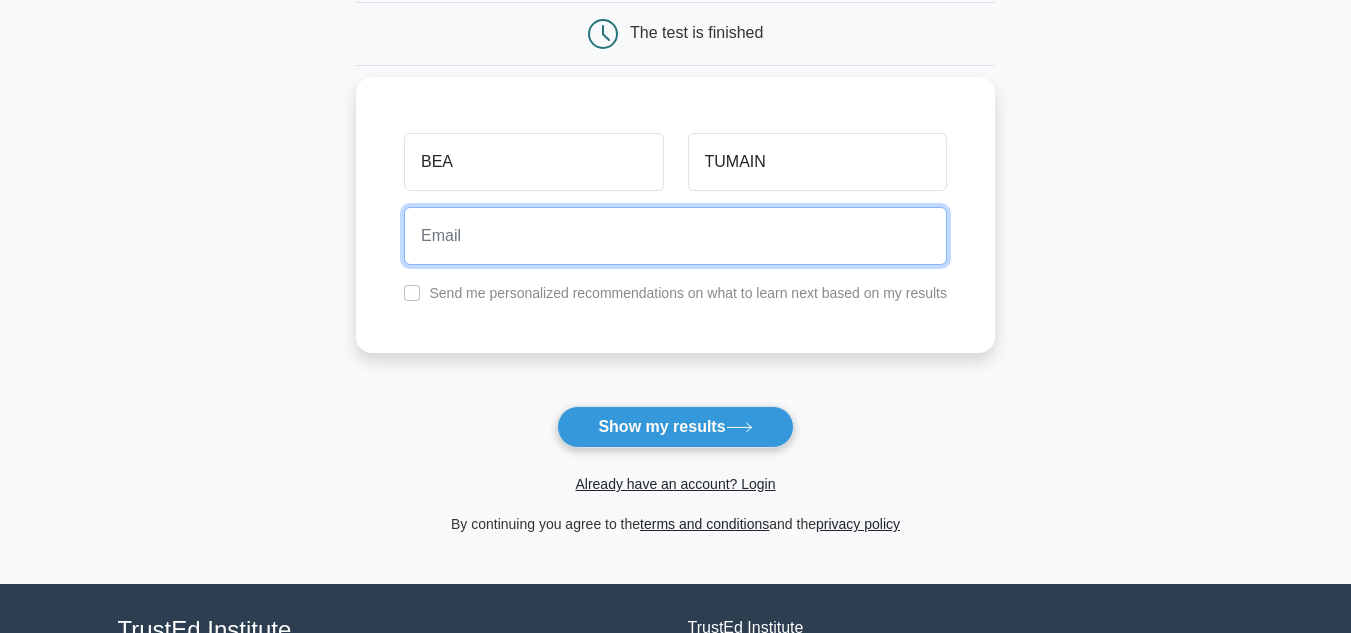 click at bounding box center [675, 236] 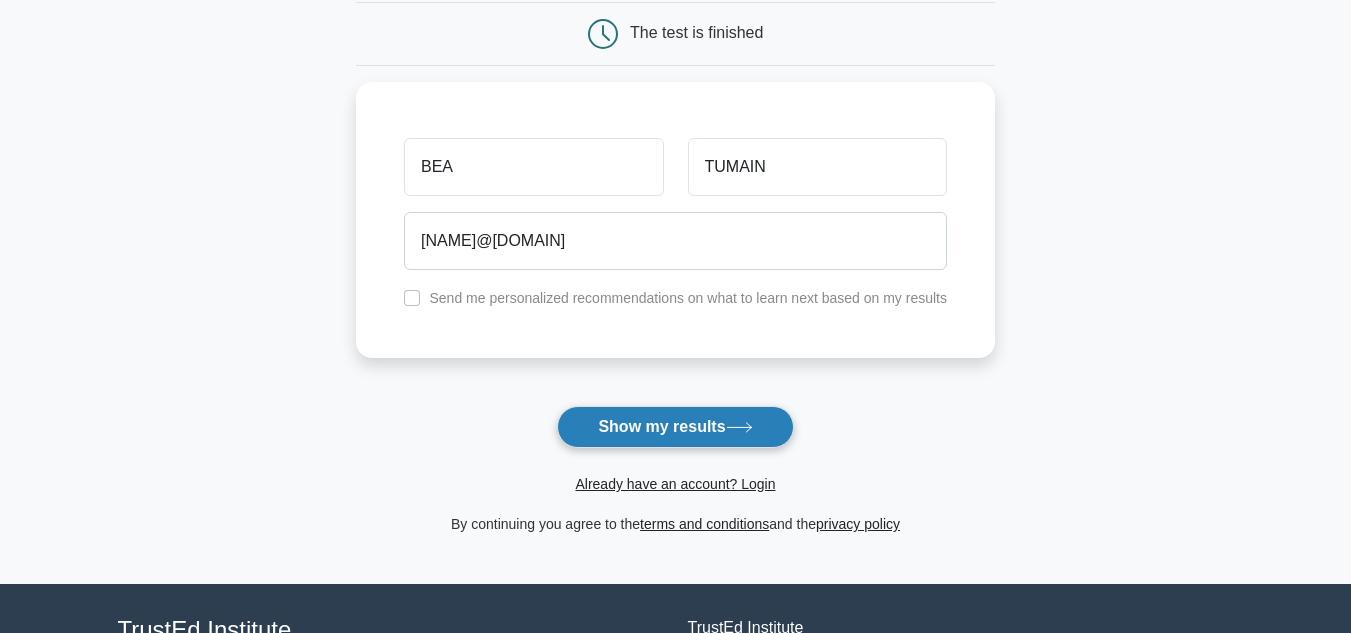 click on "Show my results" at bounding box center [675, 427] 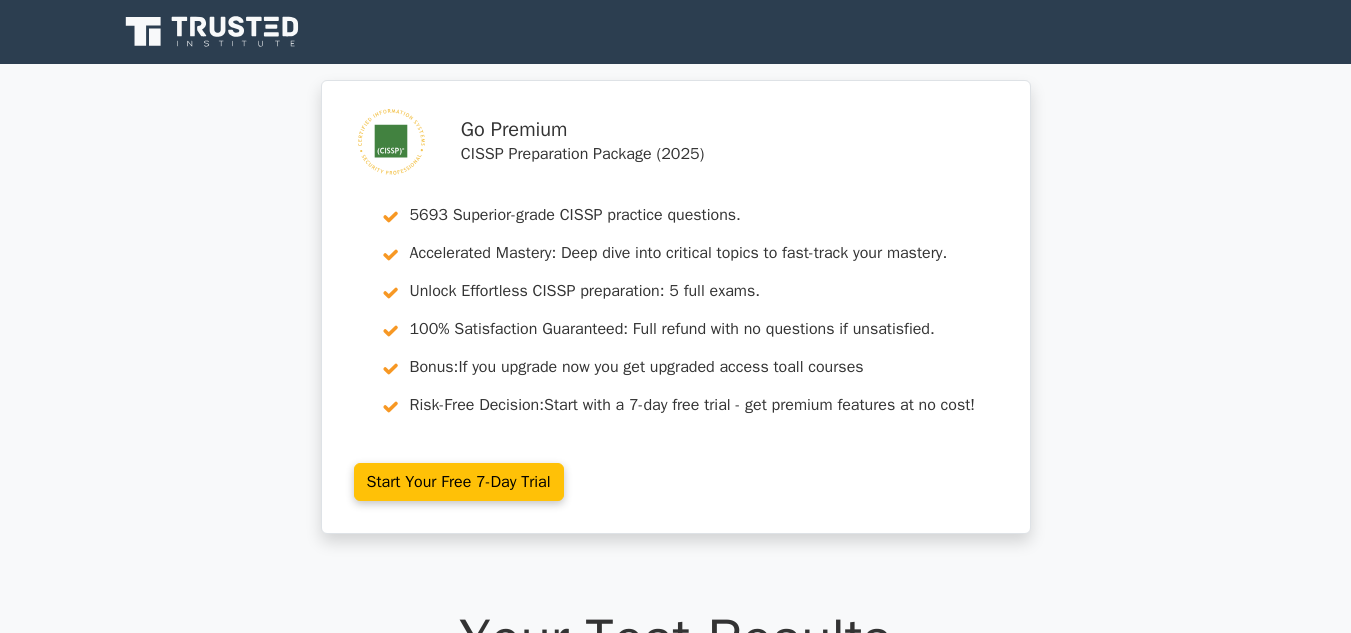 scroll, scrollTop: 0, scrollLeft: 0, axis: both 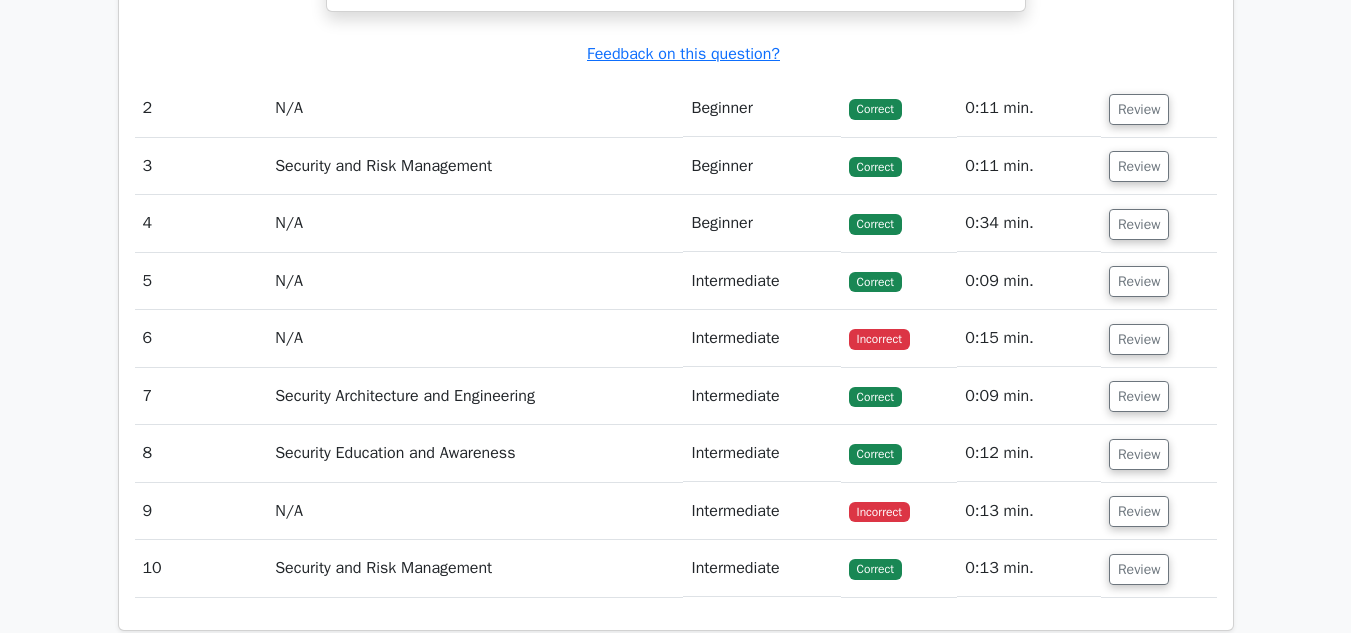 click on "Intermediate" at bounding box center (761, 338) 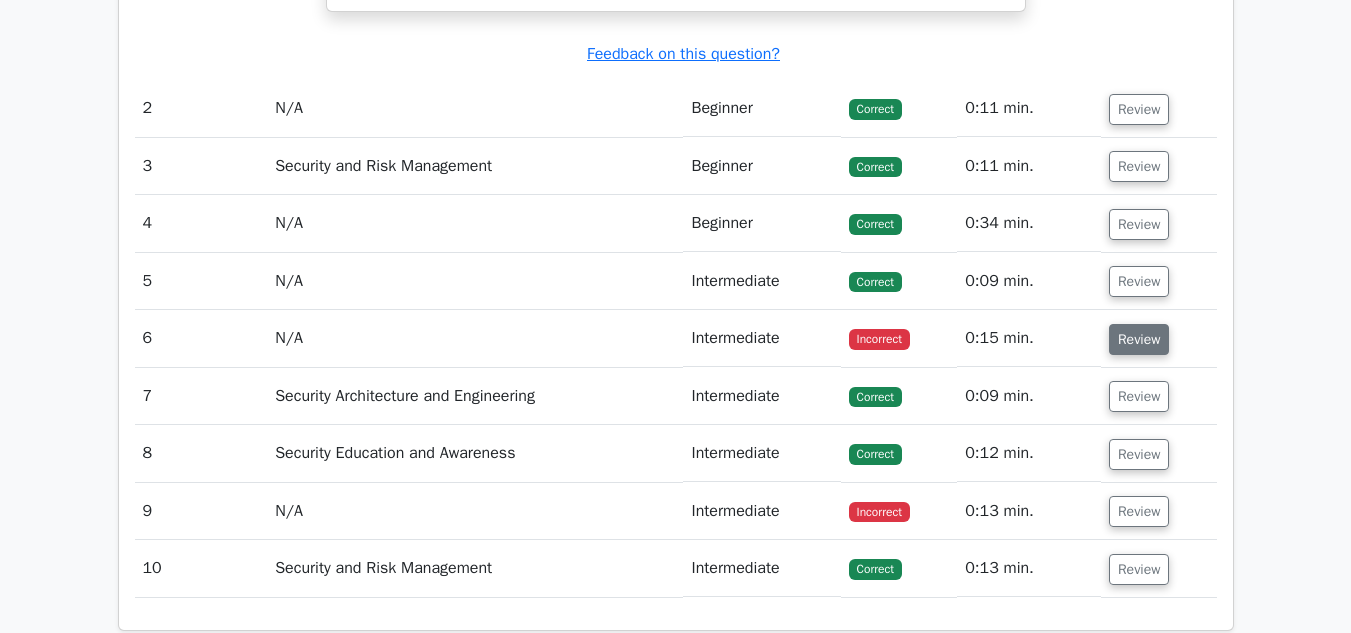 click on "Review" at bounding box center [1139, 339] 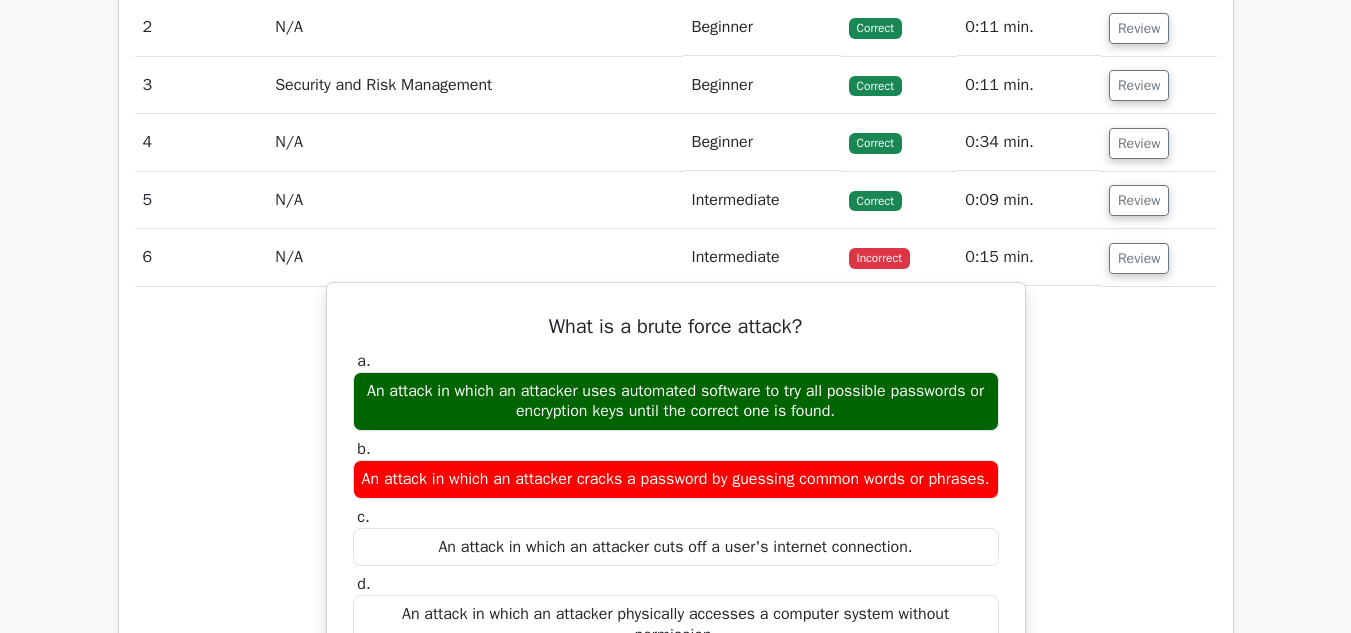 scroll, scrollTop: 2300, scrollLeft: 0, axis: vertical 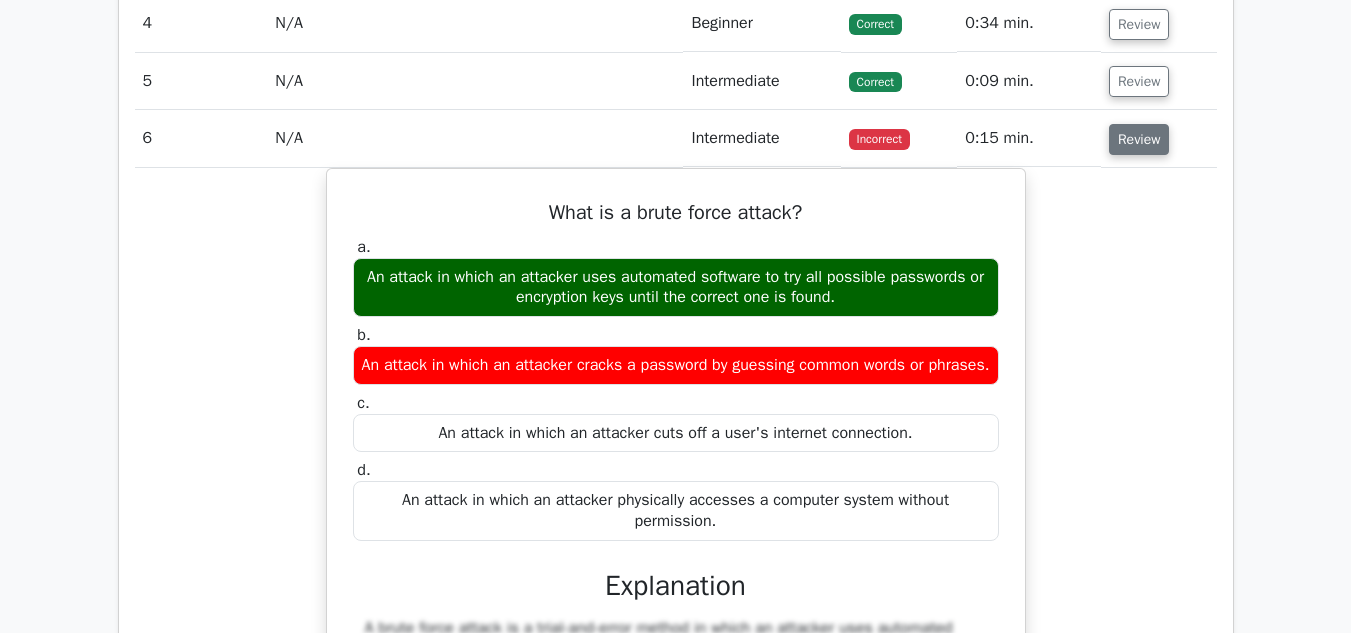 click on "Review" at bounding box center [1139, 139] 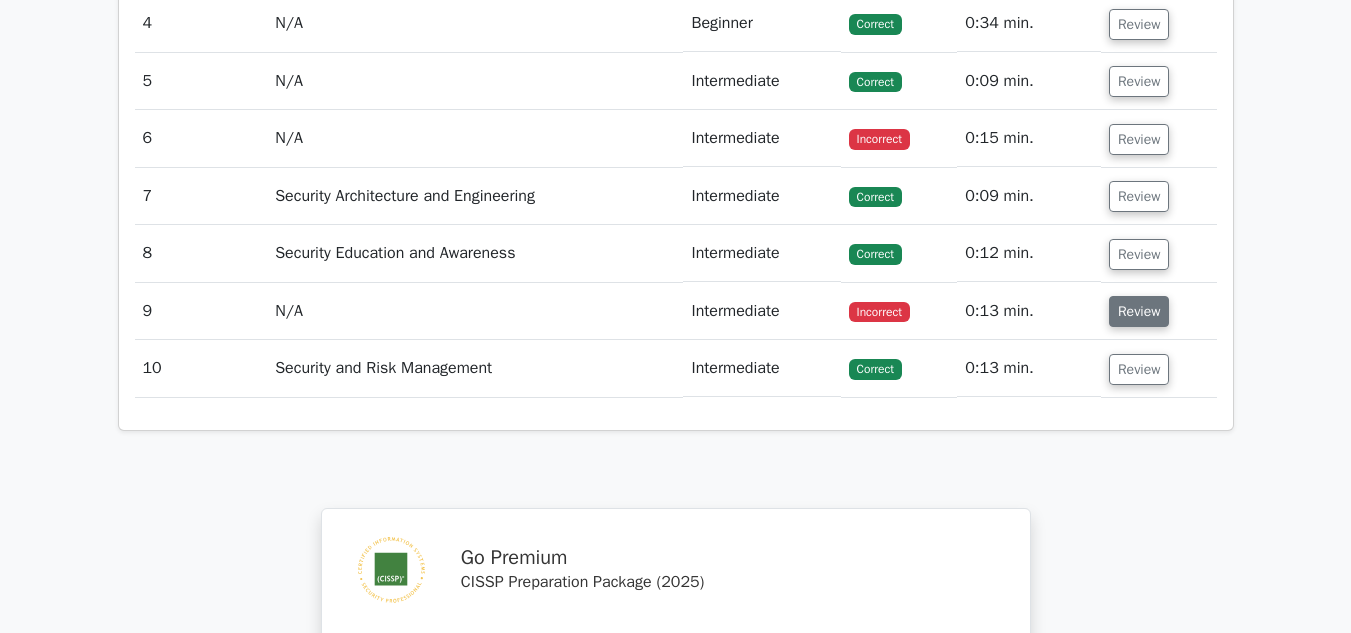 click on "Review" at bounding box center [1139, 311] 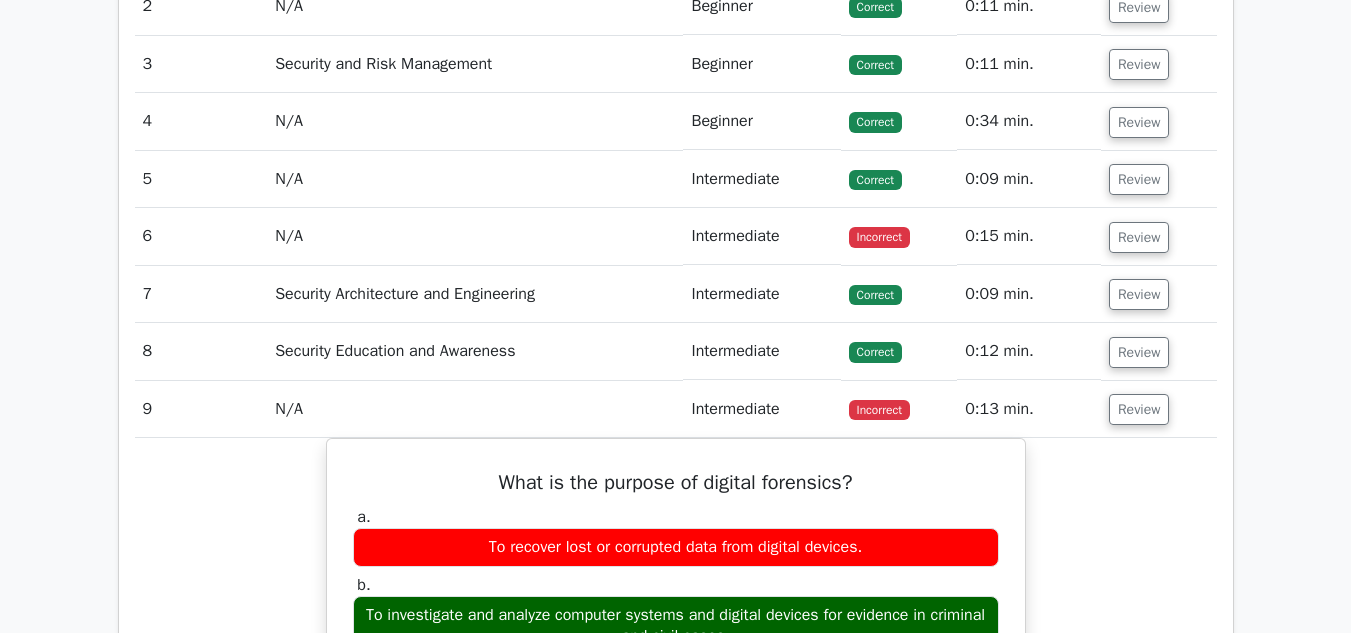 scroll, scrollTop: 1942, scrollLeft: 0, axis: vertical 